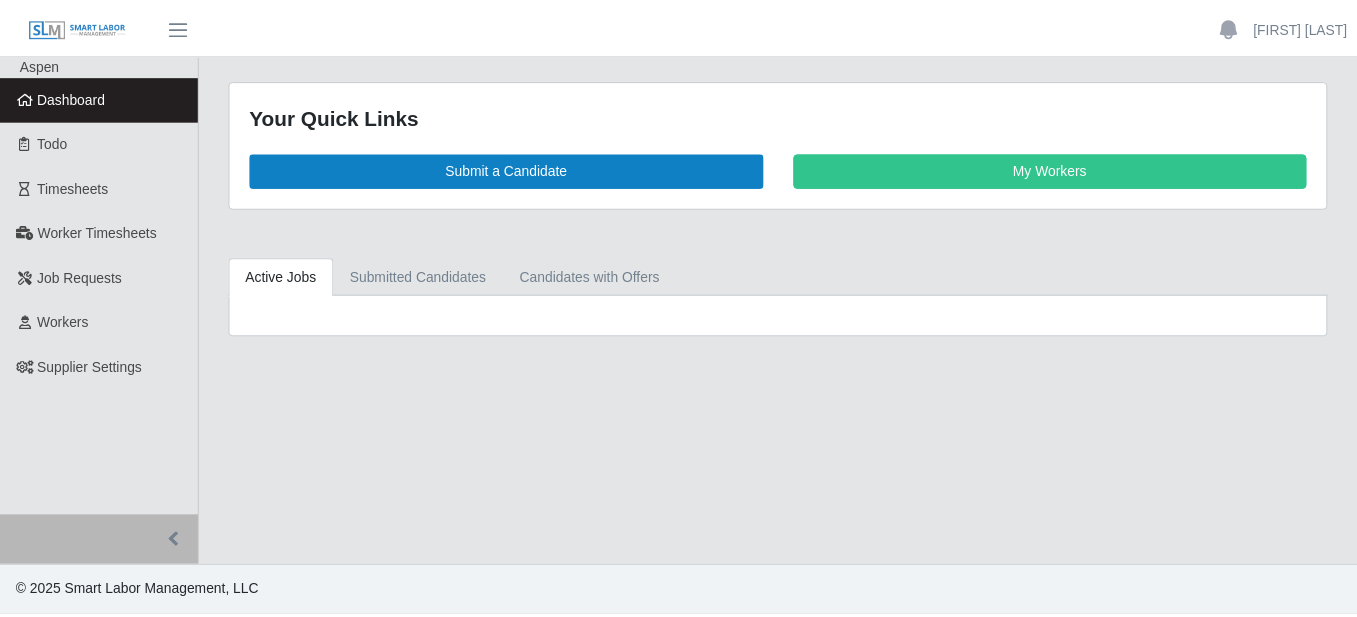 scroll, scrollTop: 0, scrollLeft: 0, axis: both 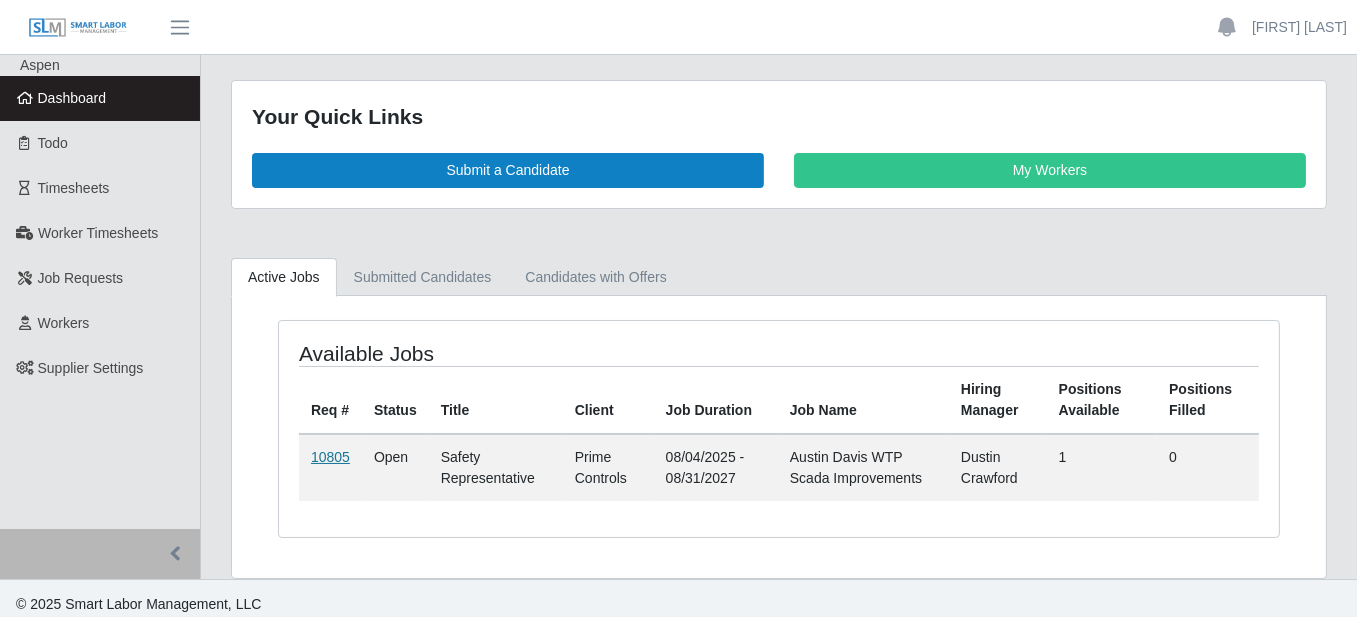 click on "10805" at bounding box center [330, 457] 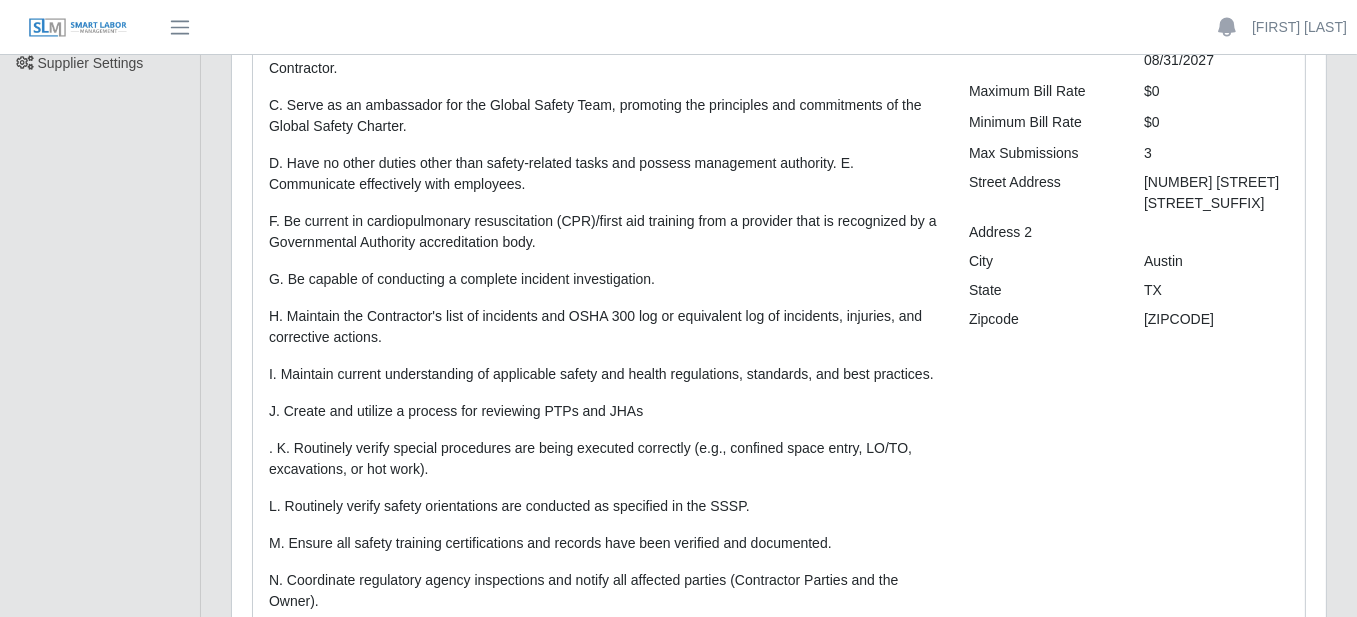 scroll, scrollTop: 25, scrollLeft: 0, axis: vertical 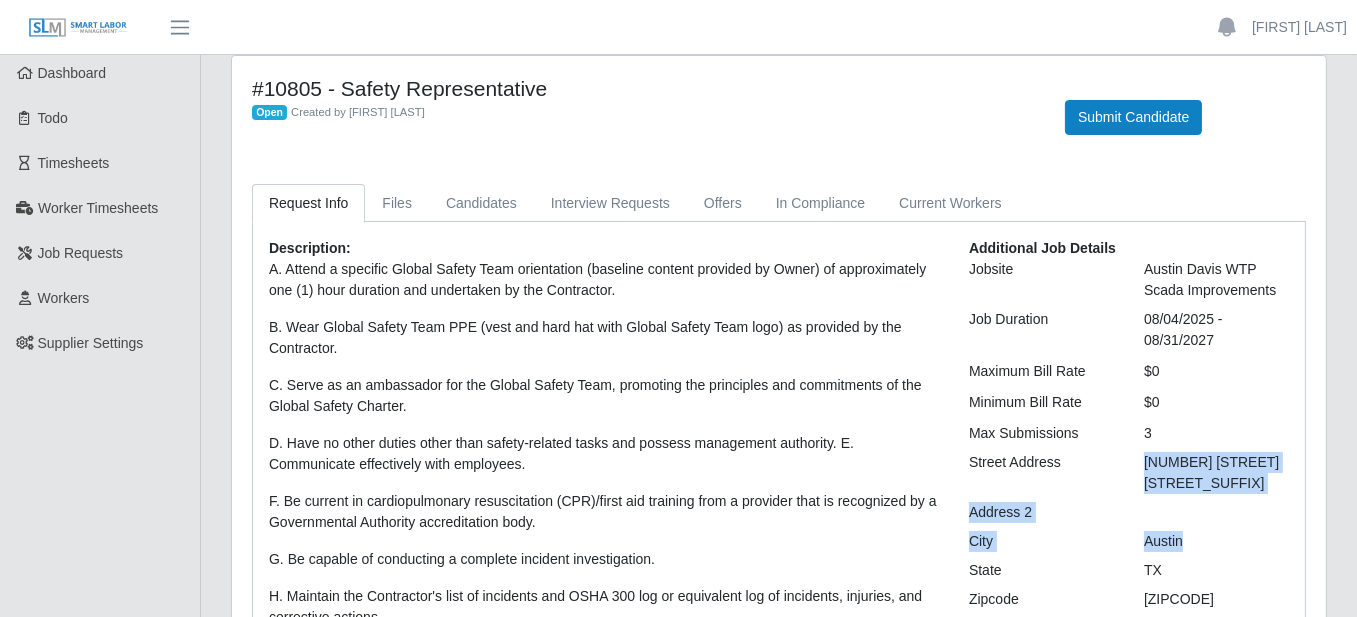 drag, startPoint x: 1145, startPoint y: 456, endPoint x: 1233, endPoint y: 504, distance: 100.239716 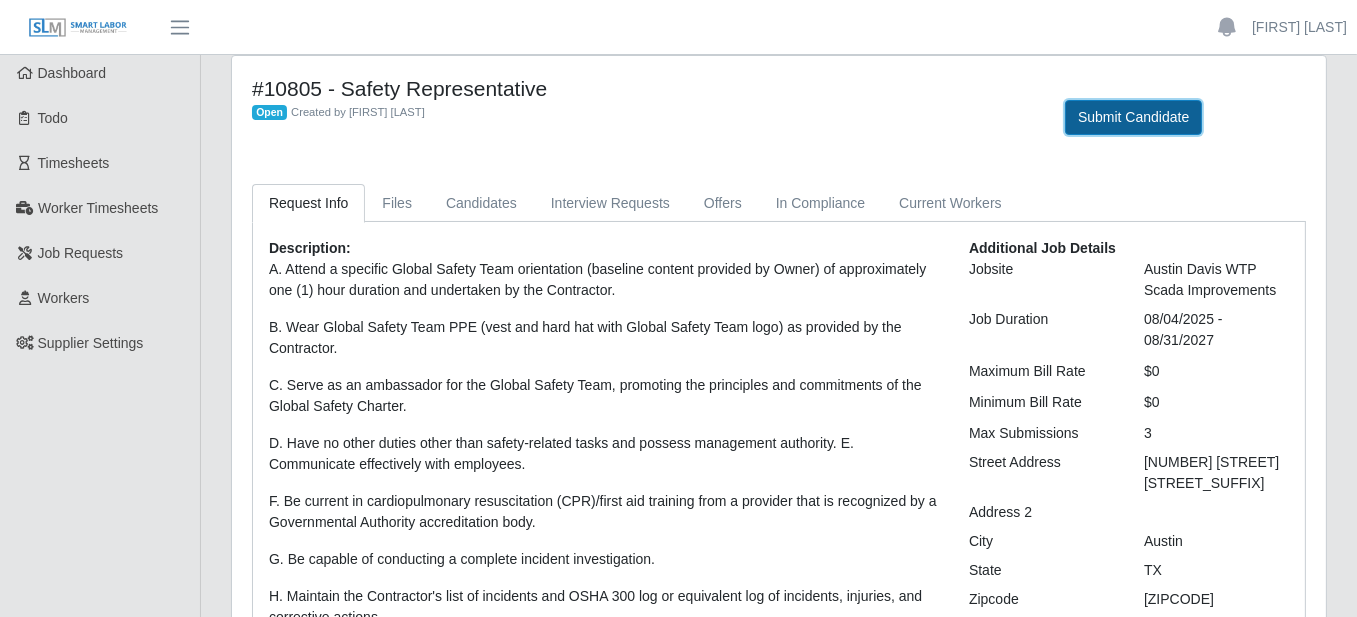 click on "Submit Candidate" at bounding box center [1133, 117] 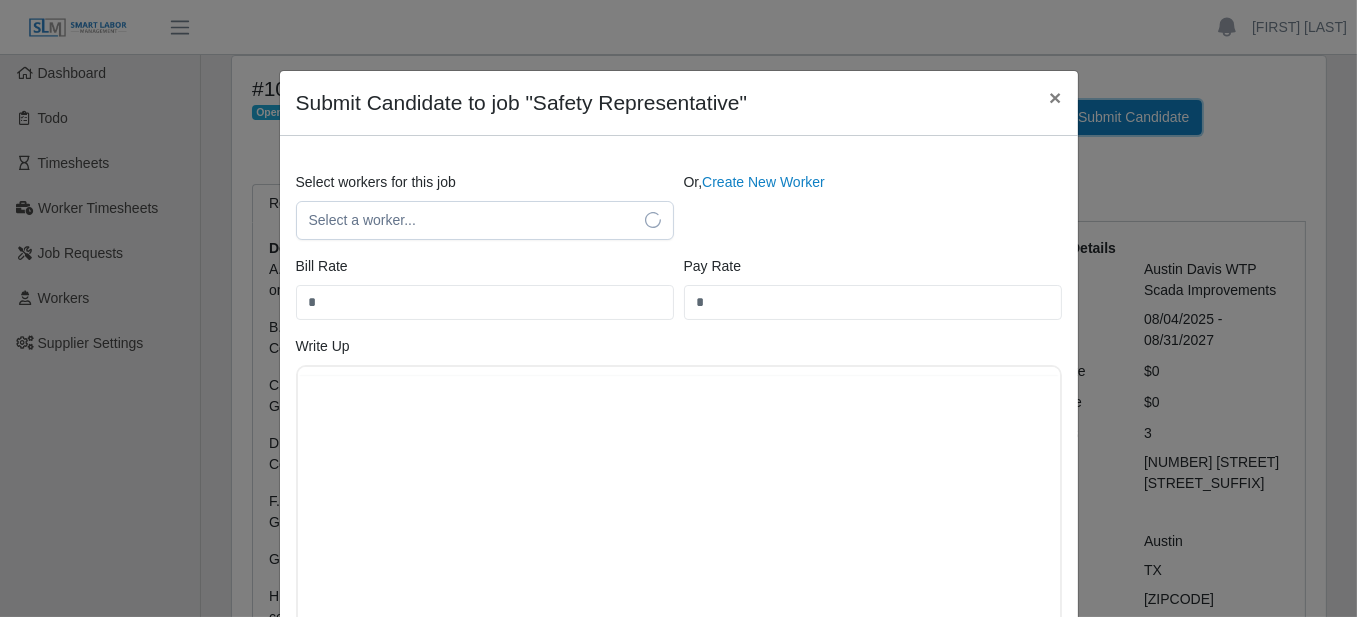 scroll, scrollTop: 0, scrollLeft: 0, axis: both 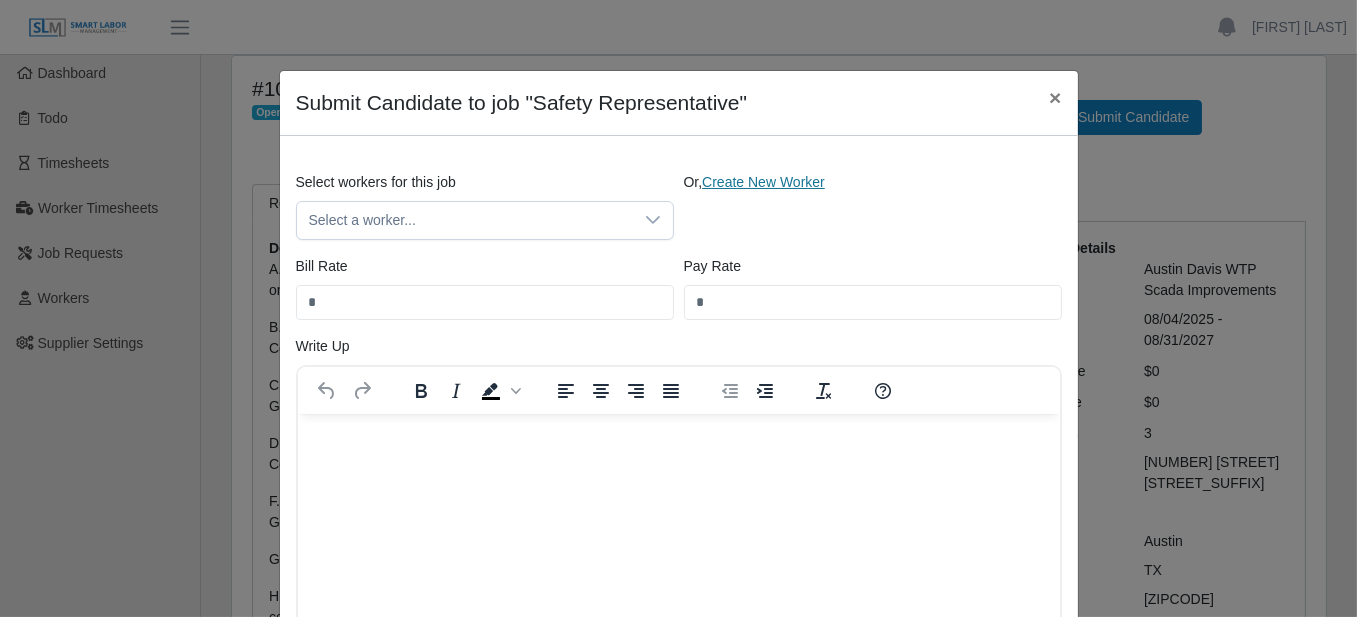click on "Create New Worker" at bounding box center (763, 182) 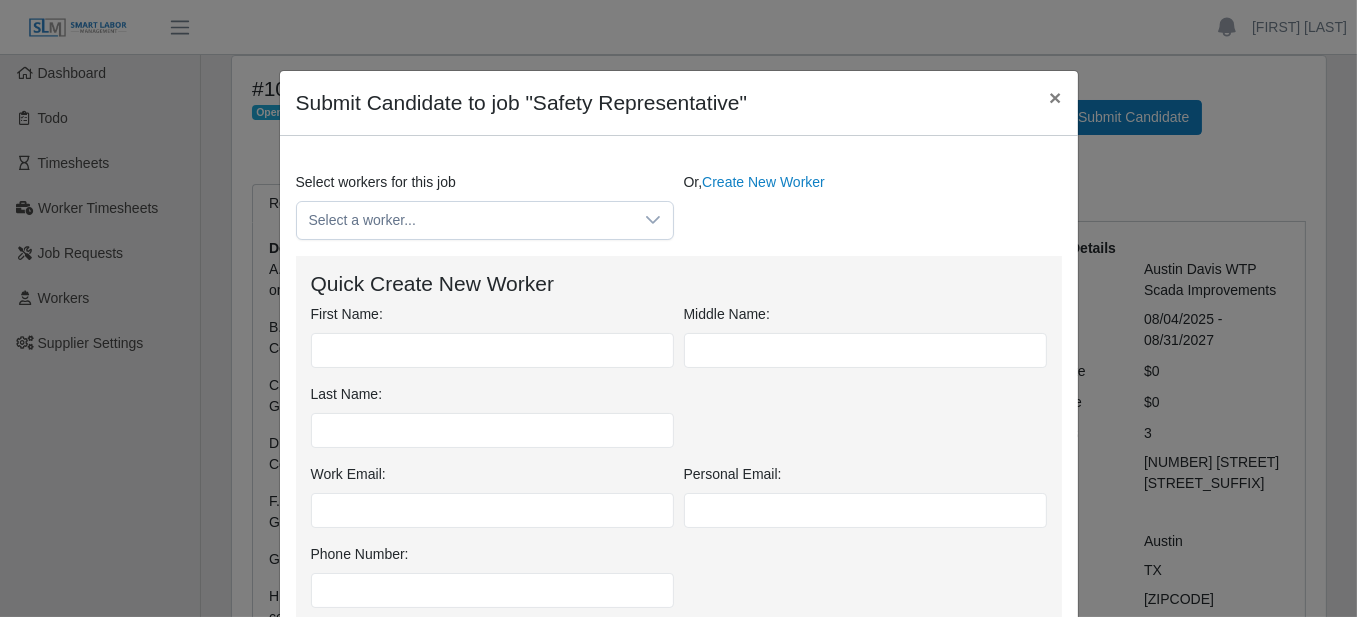 click on "First Name:      Middle Name:      Last Name:" at bounding box center (679, 384) 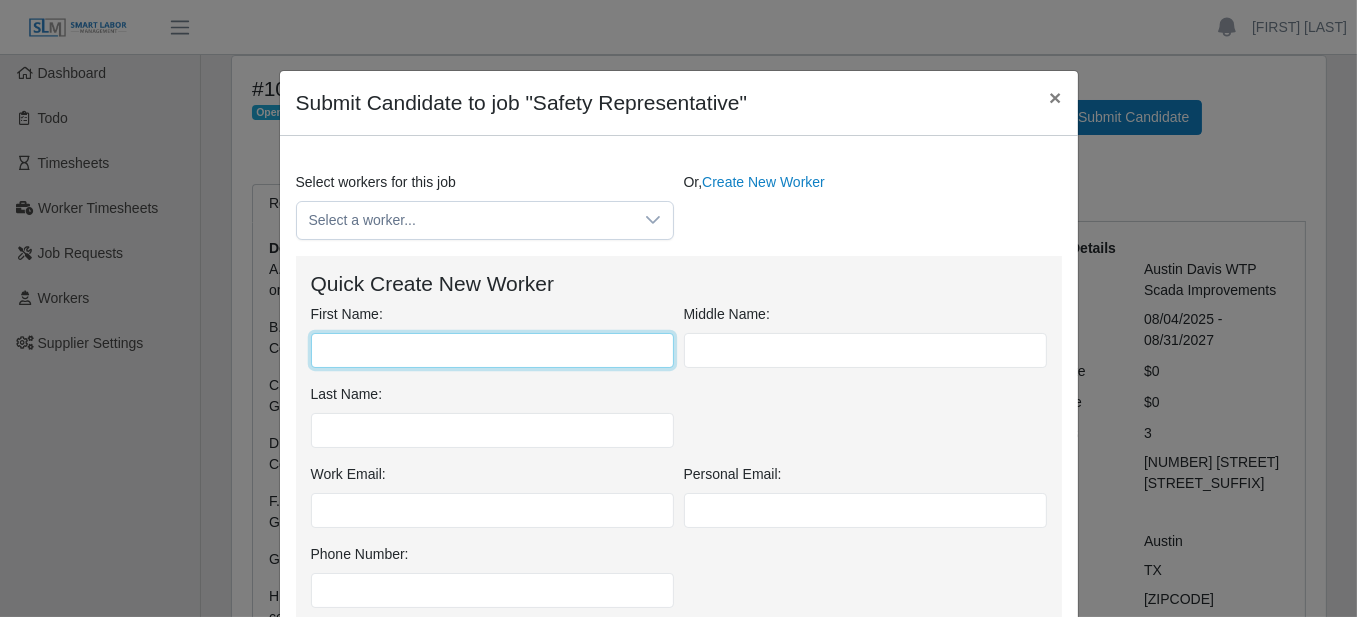 click on "First Name:" at bounding box center (492, 350) 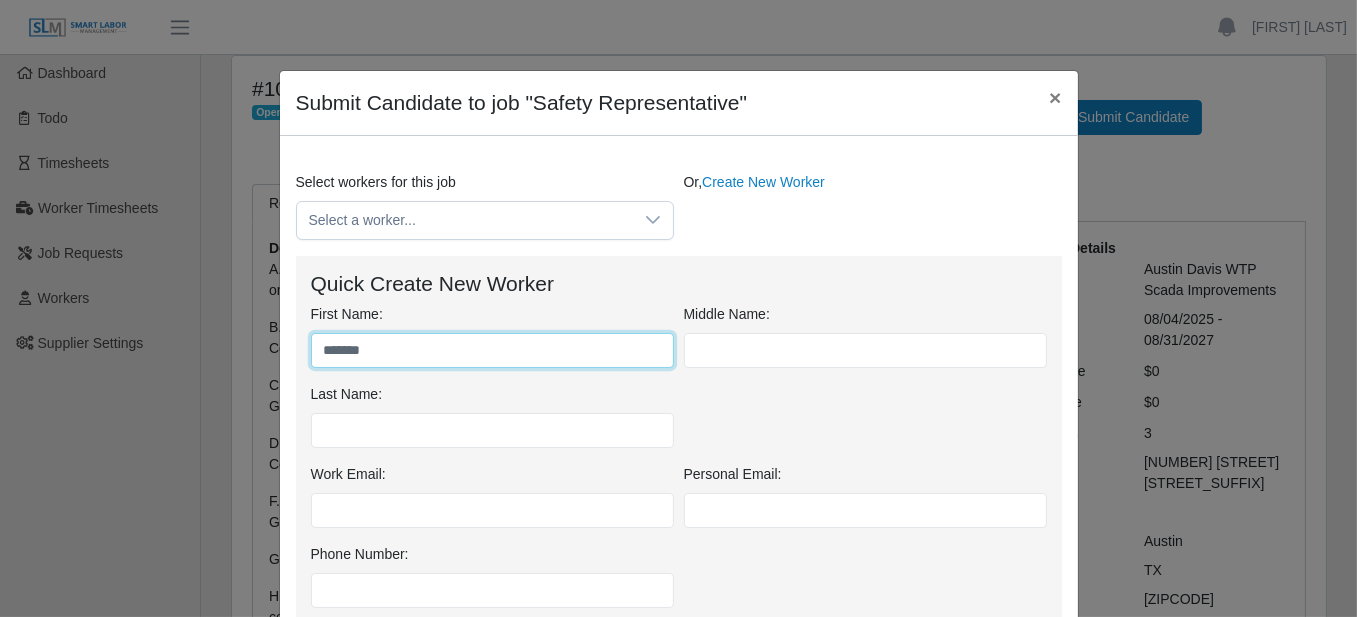type on "******" 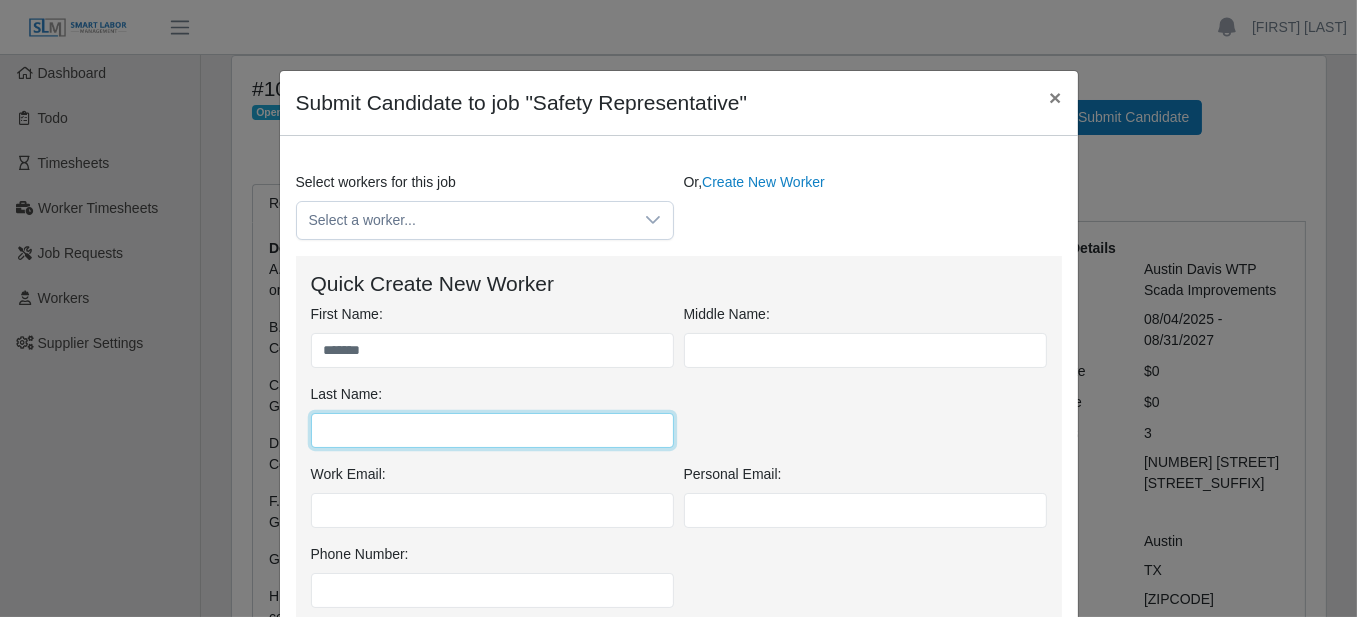 click on "Last Name:" at bounding box center (492, 430) 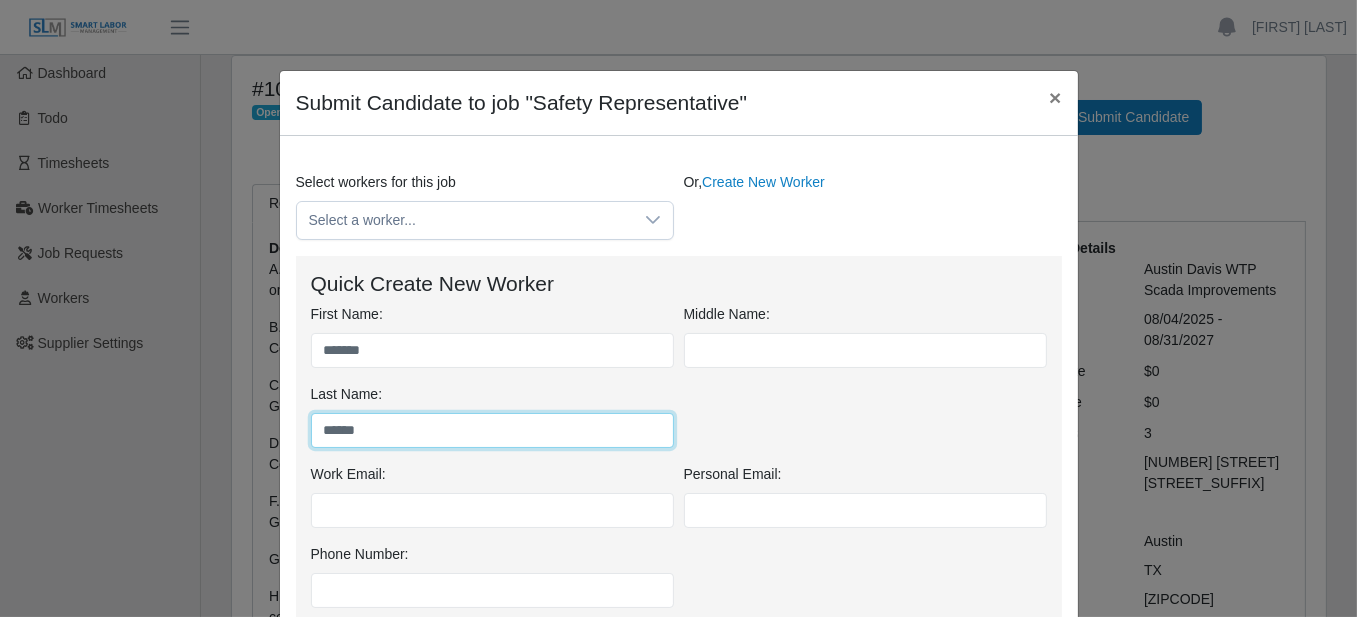 type on "******" 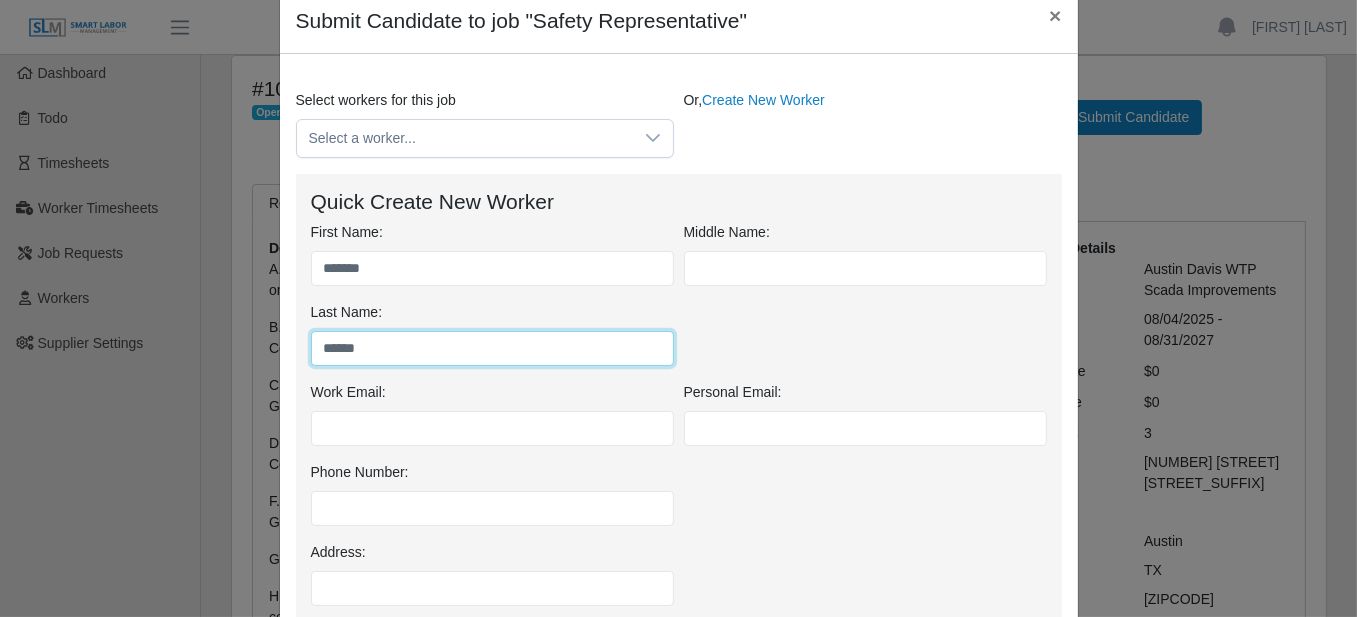 scroll, scrollTop: 200, scrollLeft: 0, axis: vertical 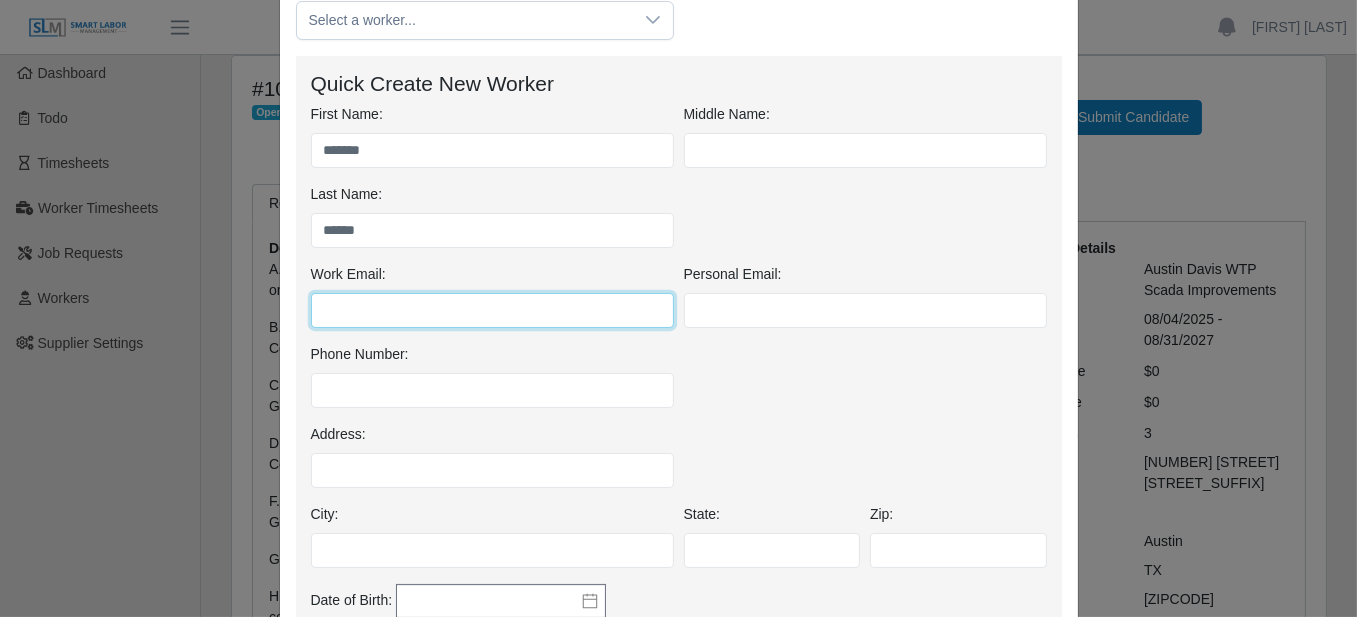 click on "Work Email:" at bounding box center (492, 310) 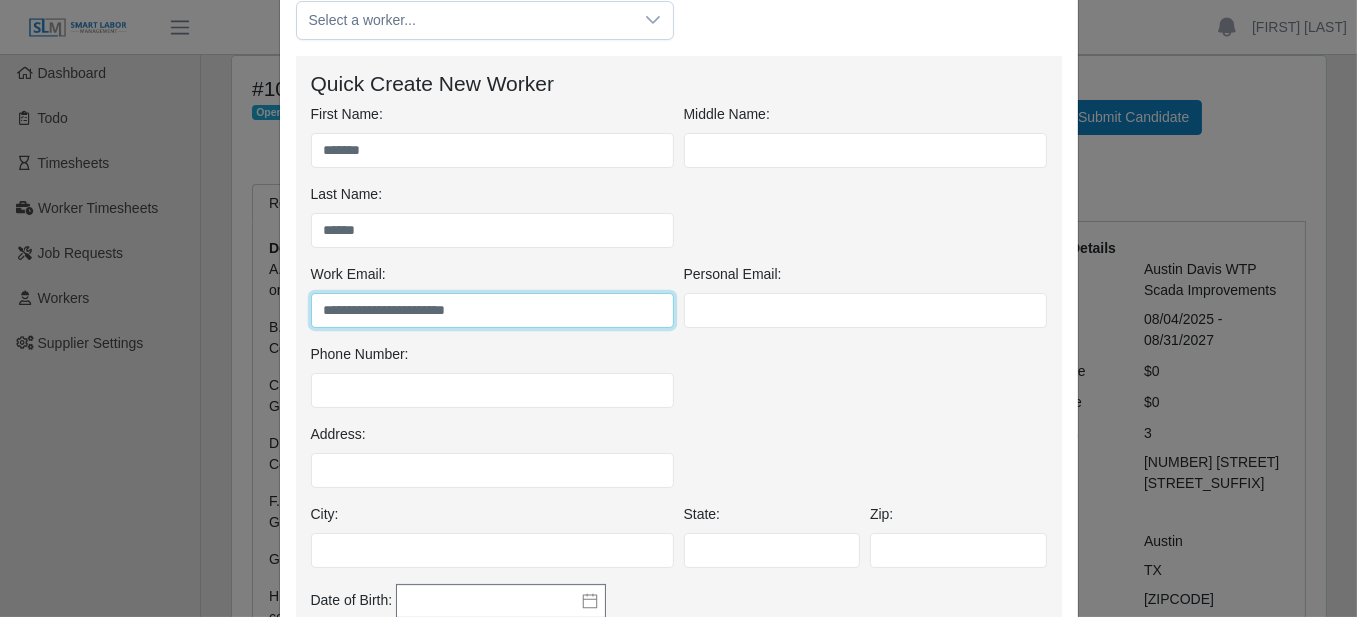 type on "**********" 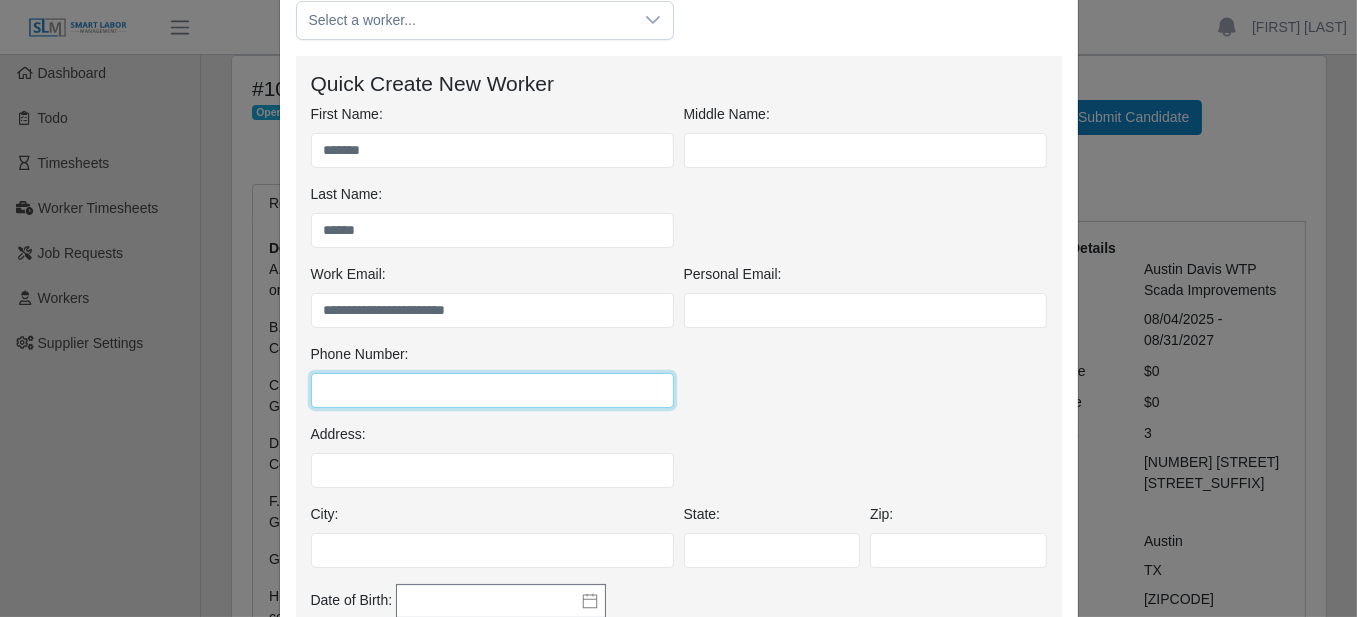 click on "Phone Number:" at bounding box center (492, 390) 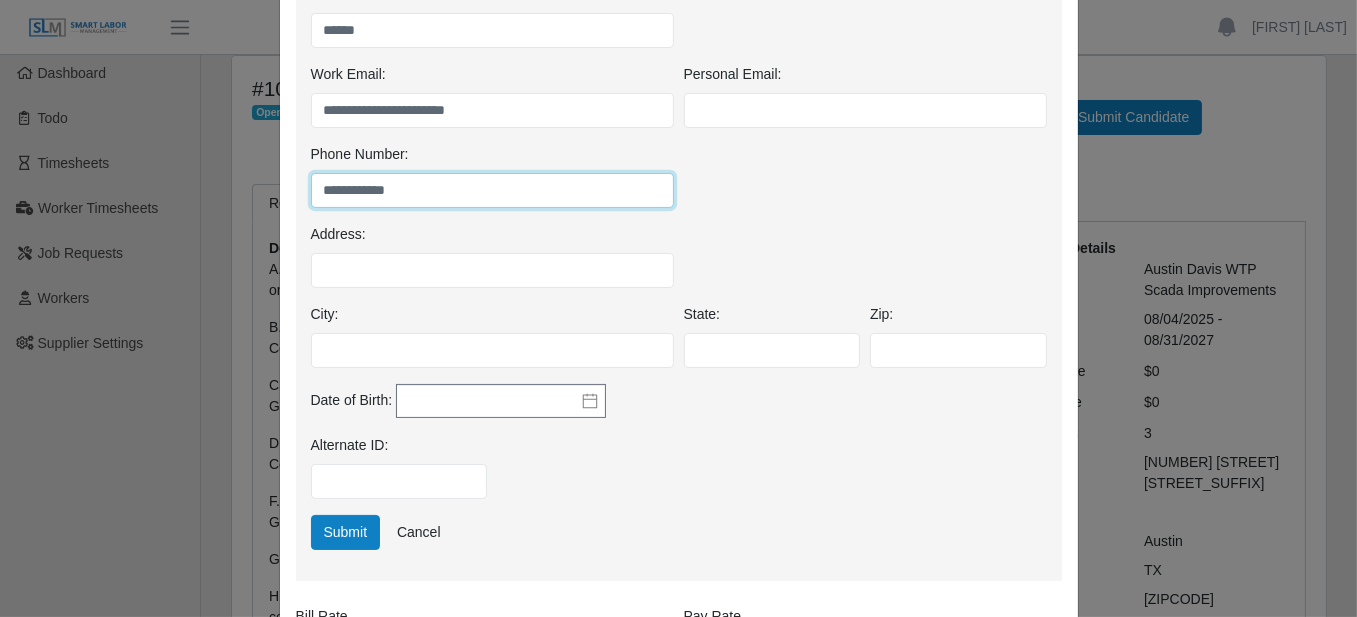 scroll, scrollTop: 500, scrollLeft: 0, axis: vertical 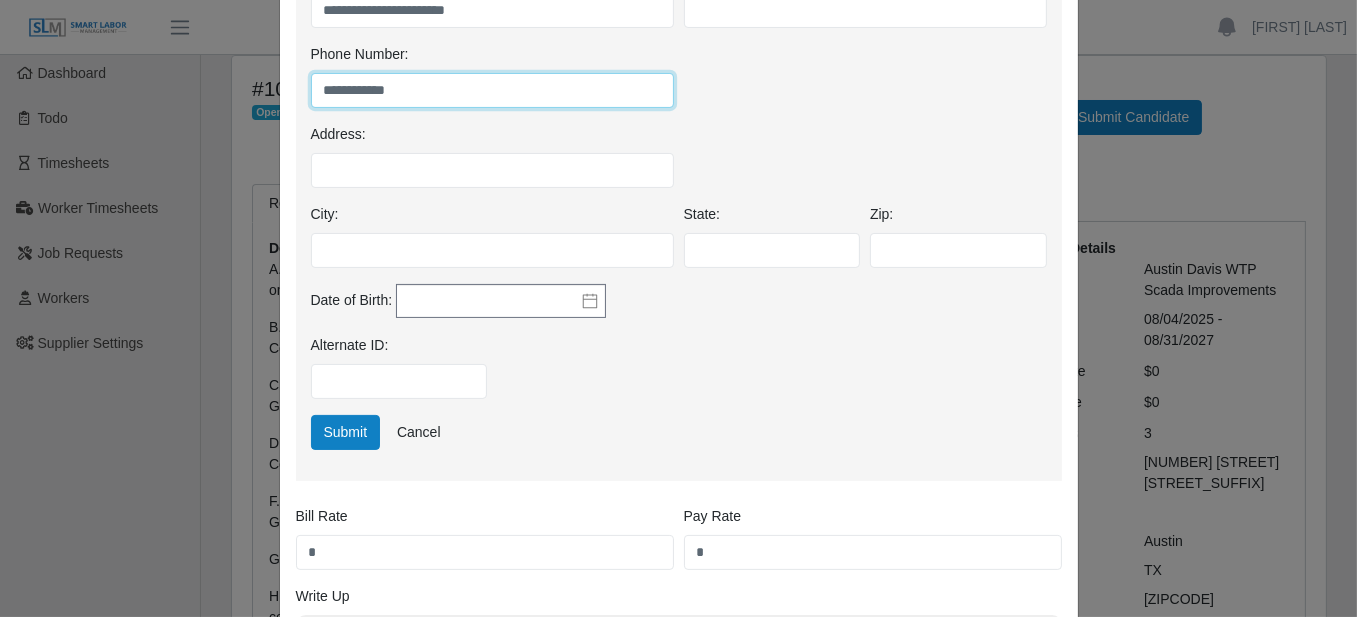 type on "**********" 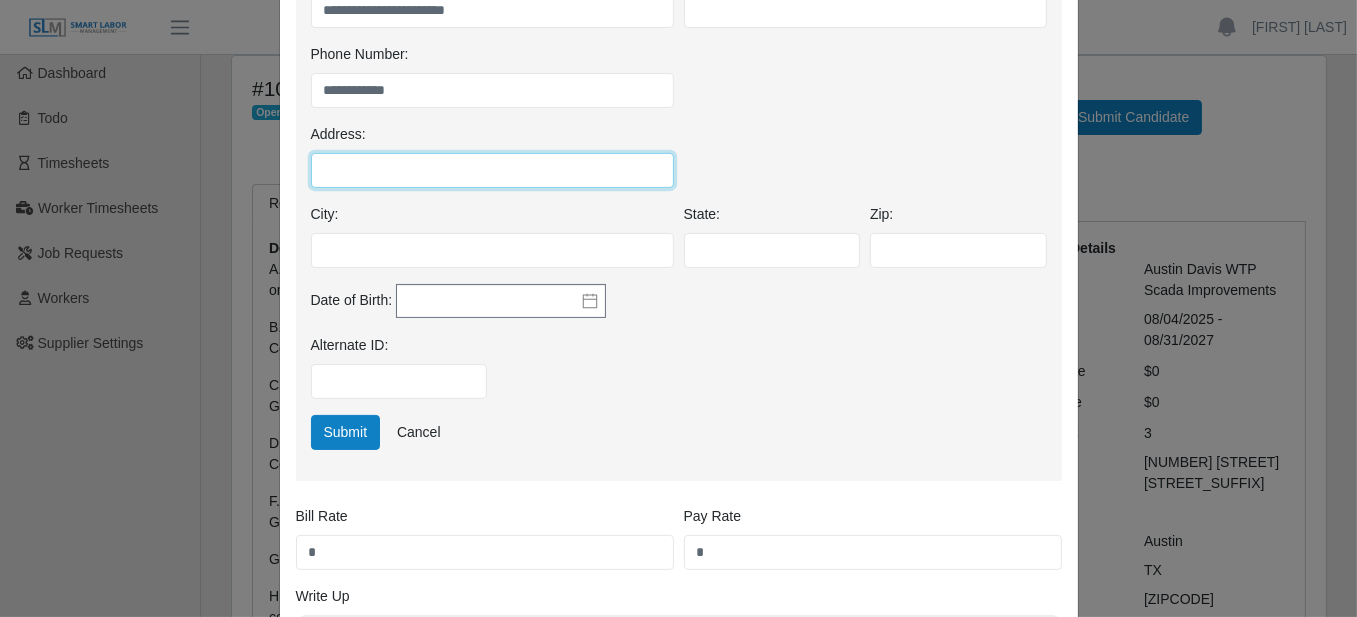 click on "Address:" at bounding box center [492, 170] 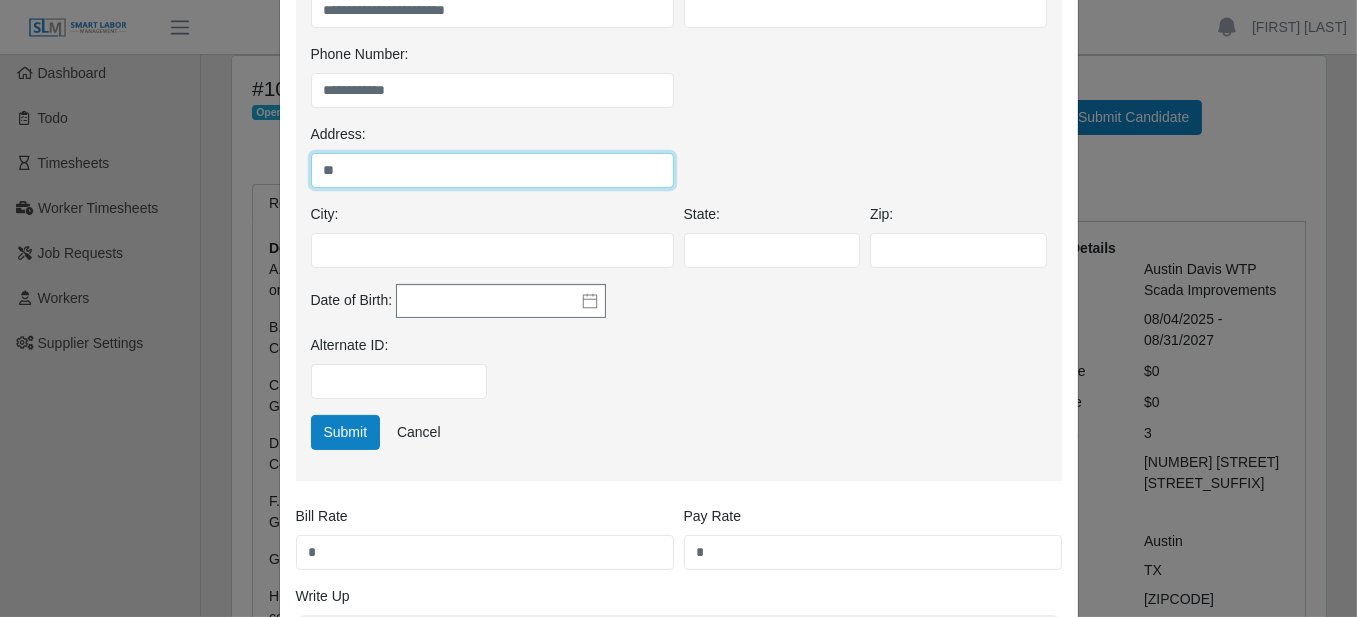type on "*" 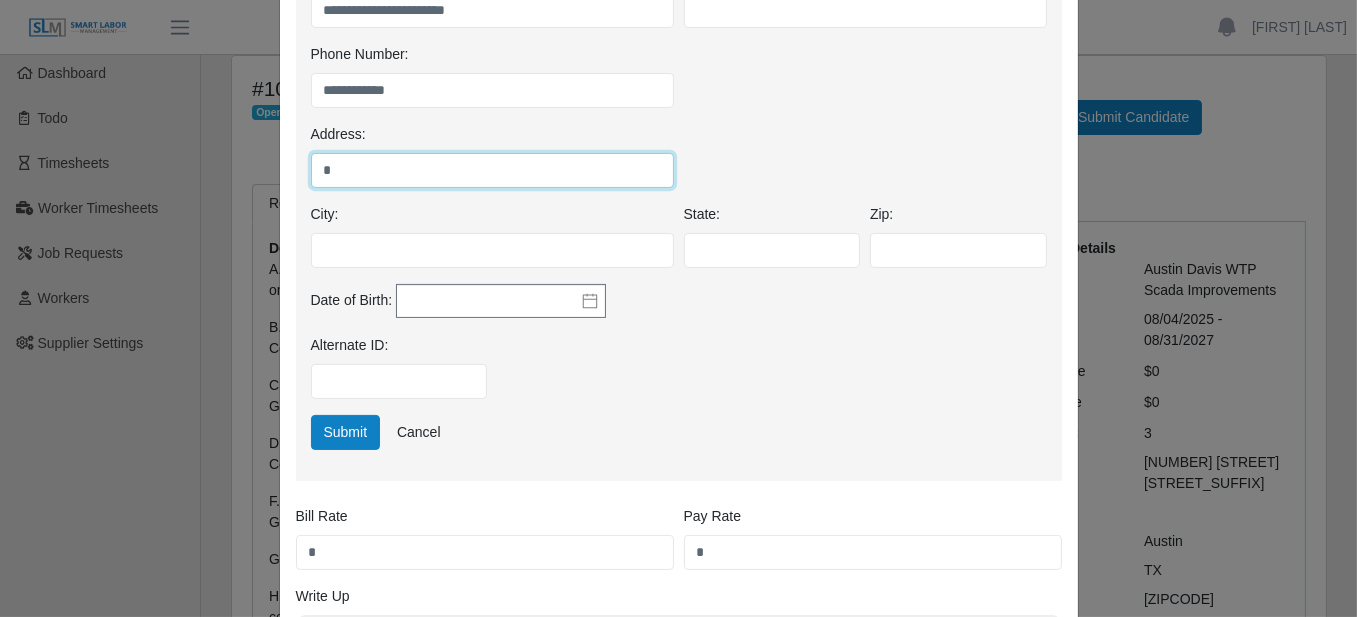 type 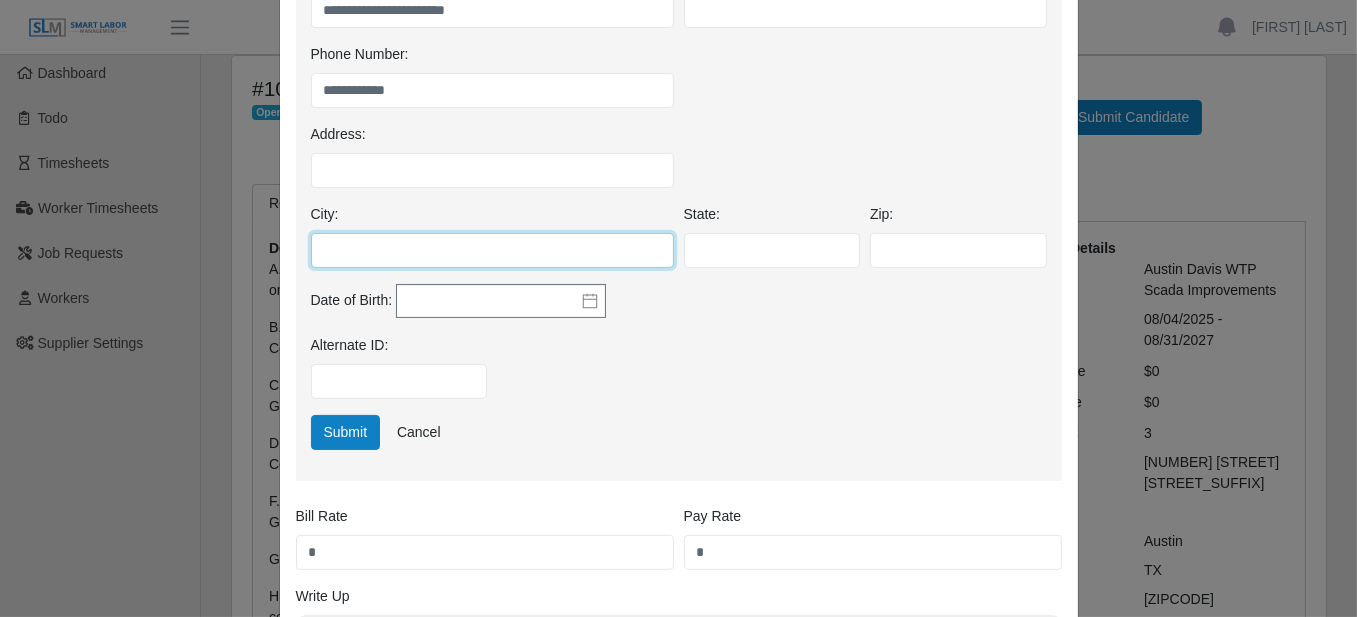 click on "City:" at bounding box center (492, 250) 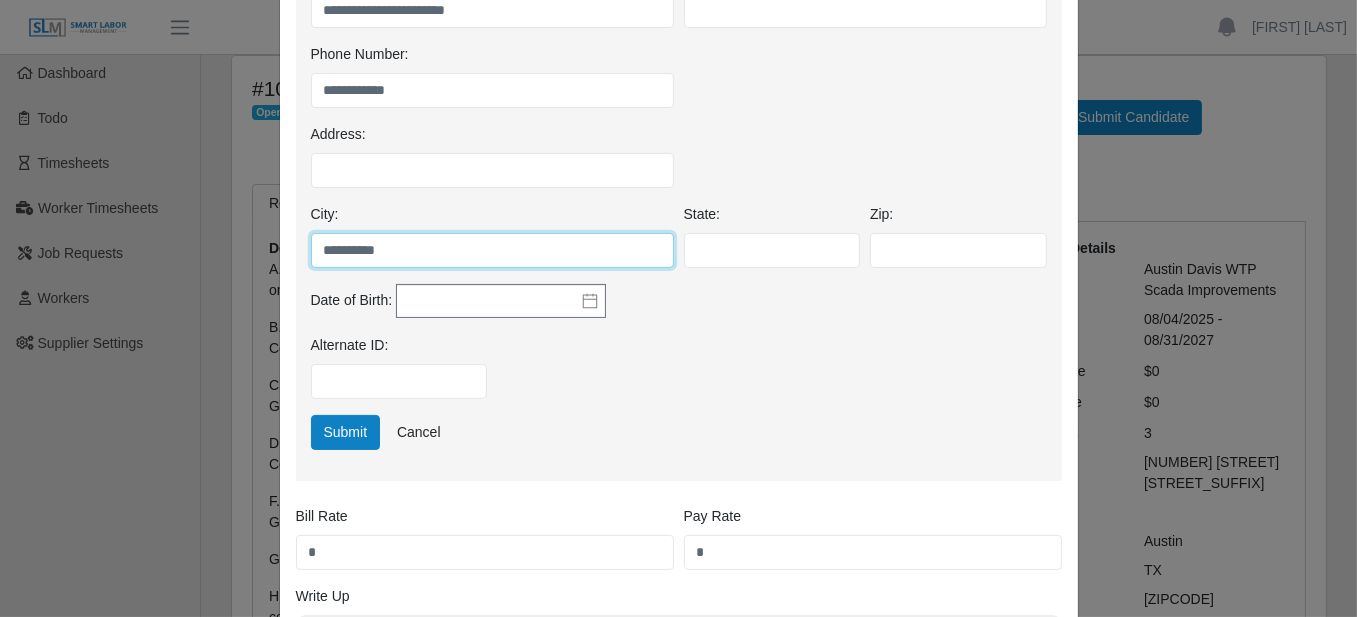 type on "**********" 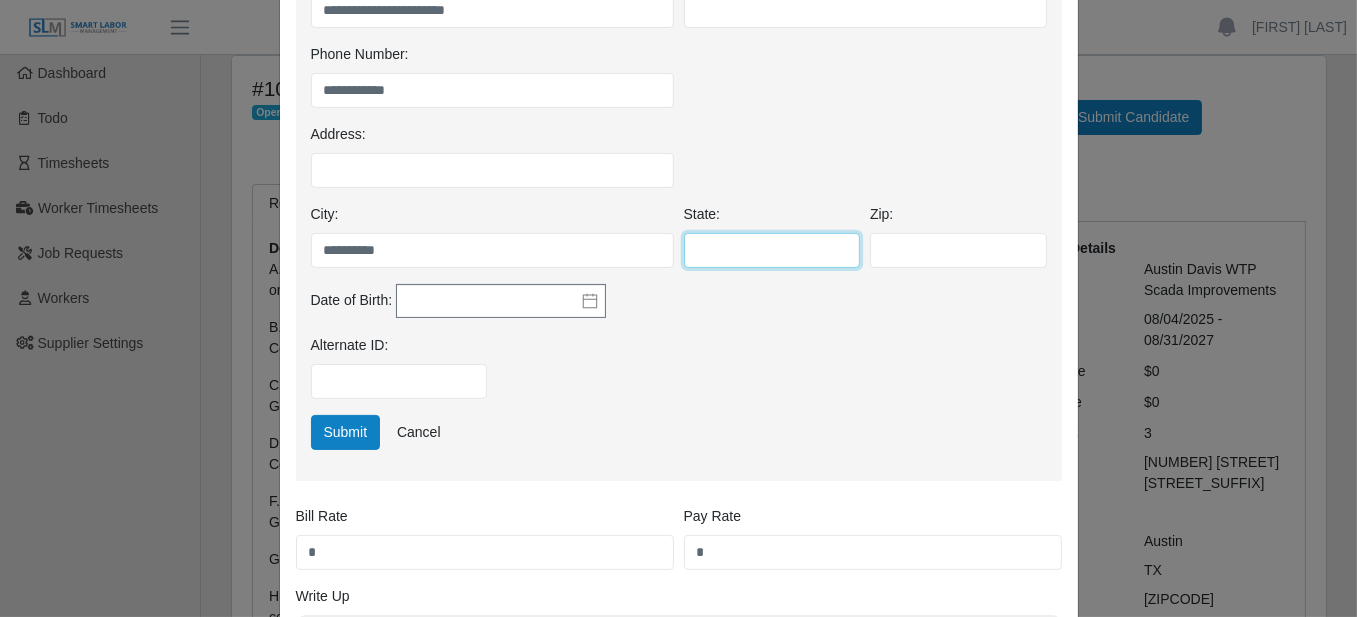 click on "State:" at bounding box center (772, 250) 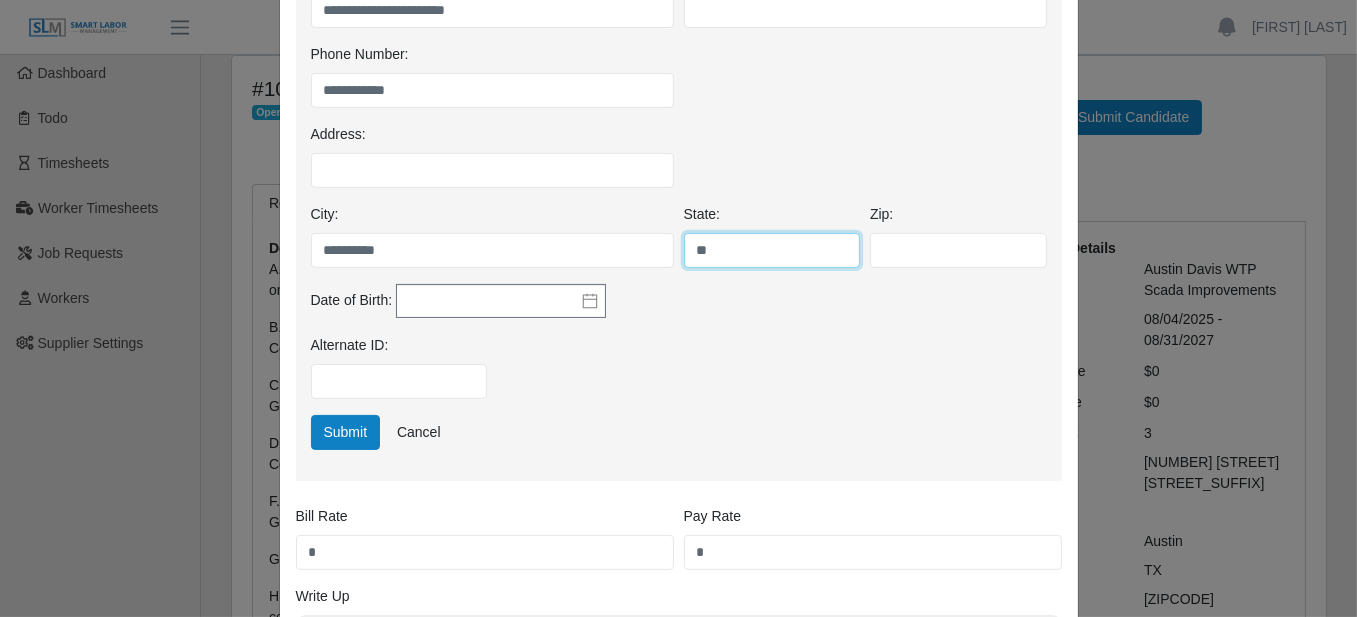 type on "**" 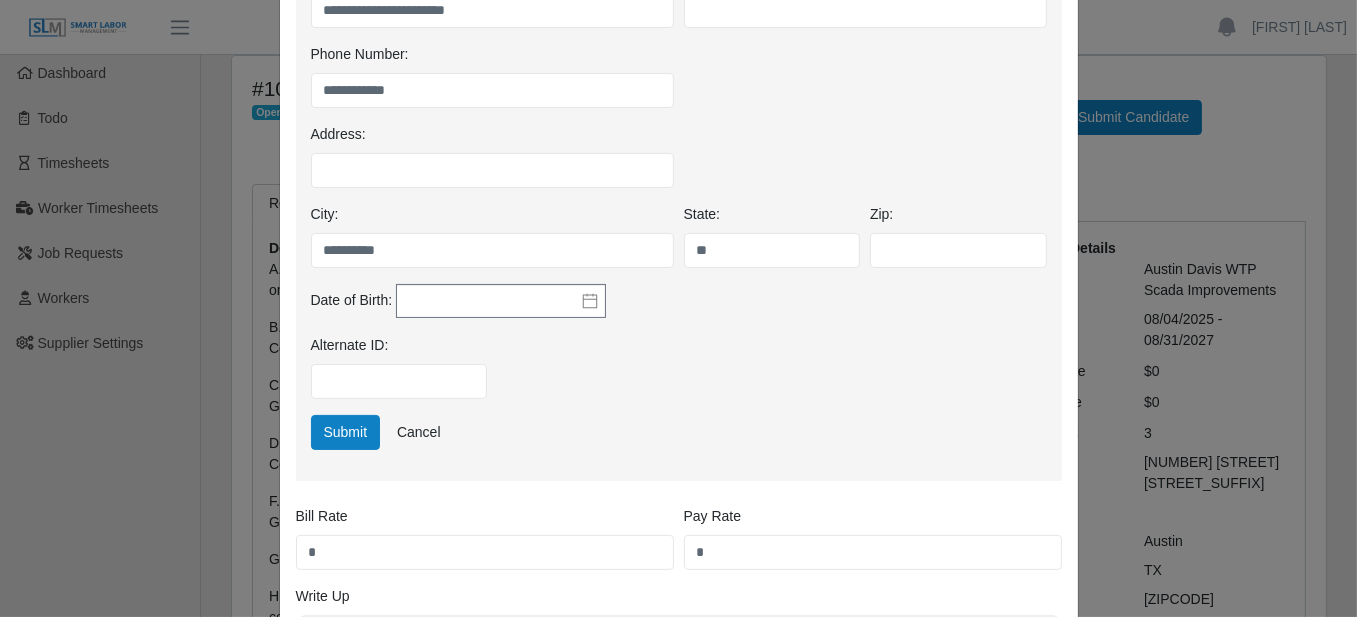 click on "Phone Number:    [PHONE]" at bounding box center (679, 84) 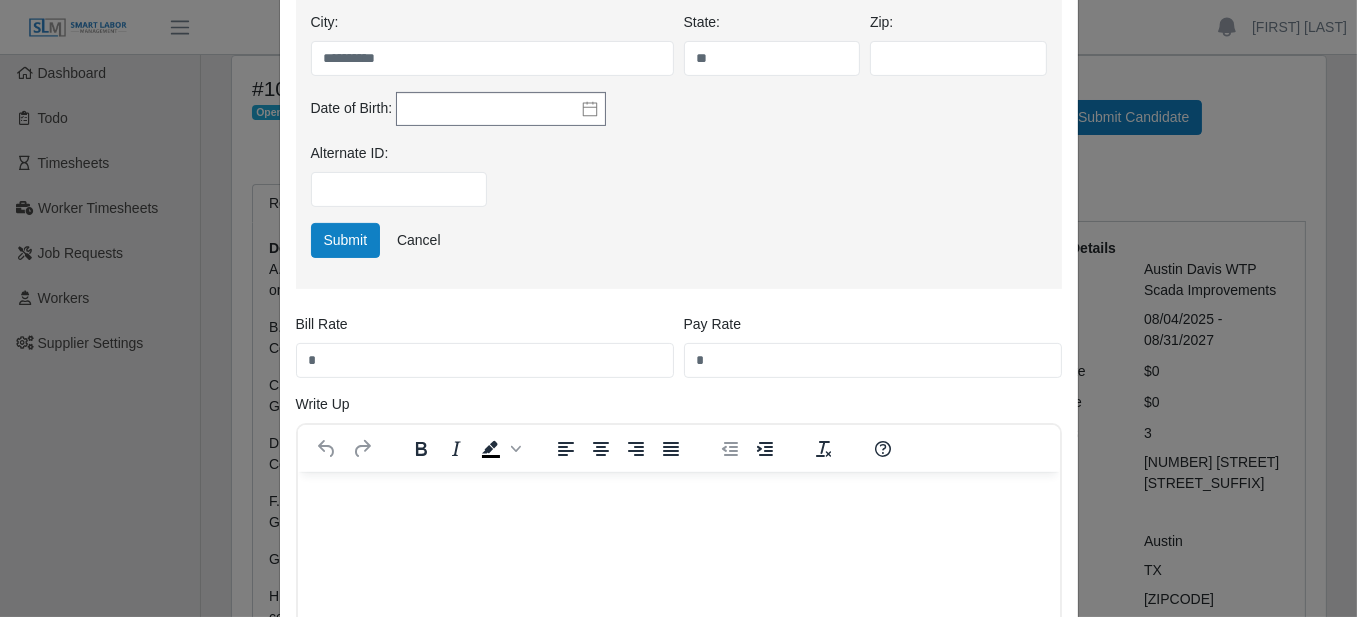 scroll, scrollTop: 700, scrollLeft: 0, axis: vertical 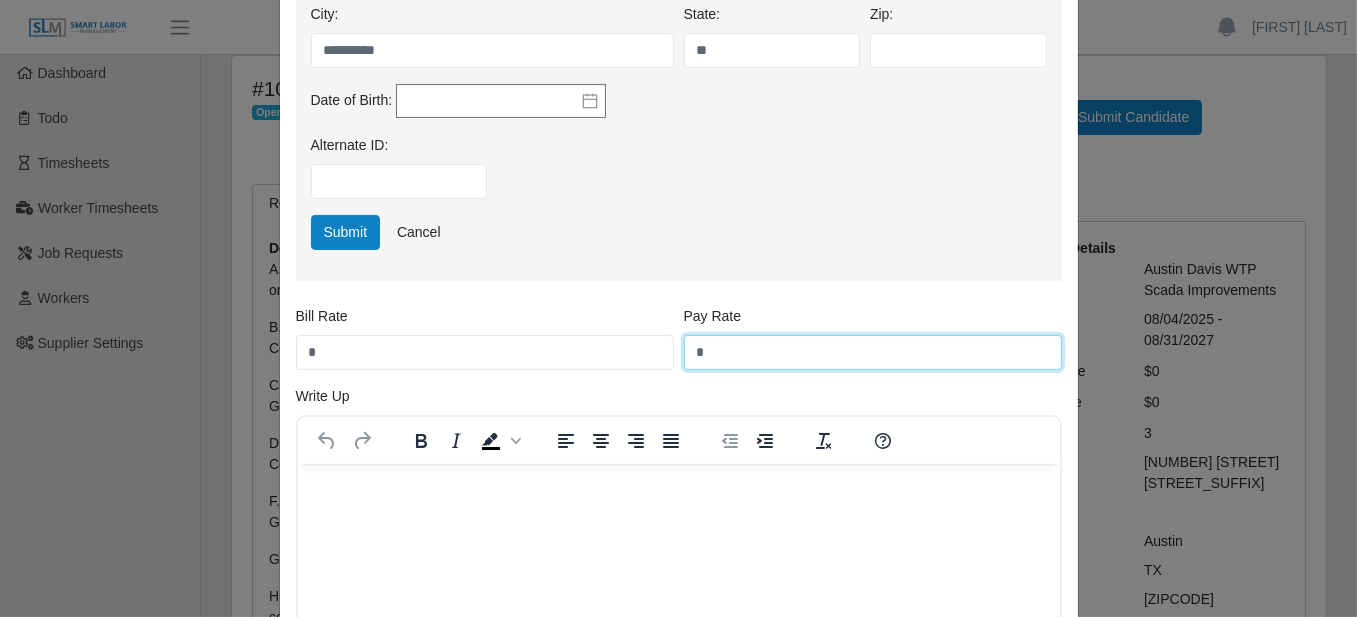 click on "*" at bounding box center [873, 352] 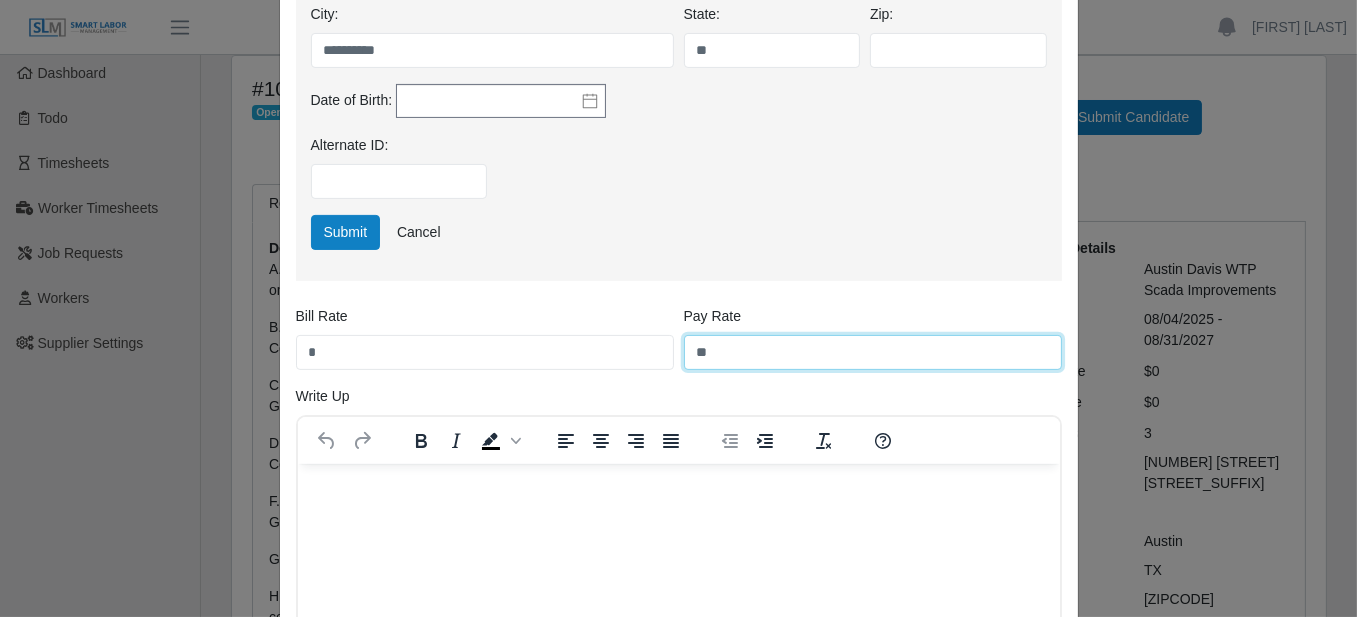 type on "**" 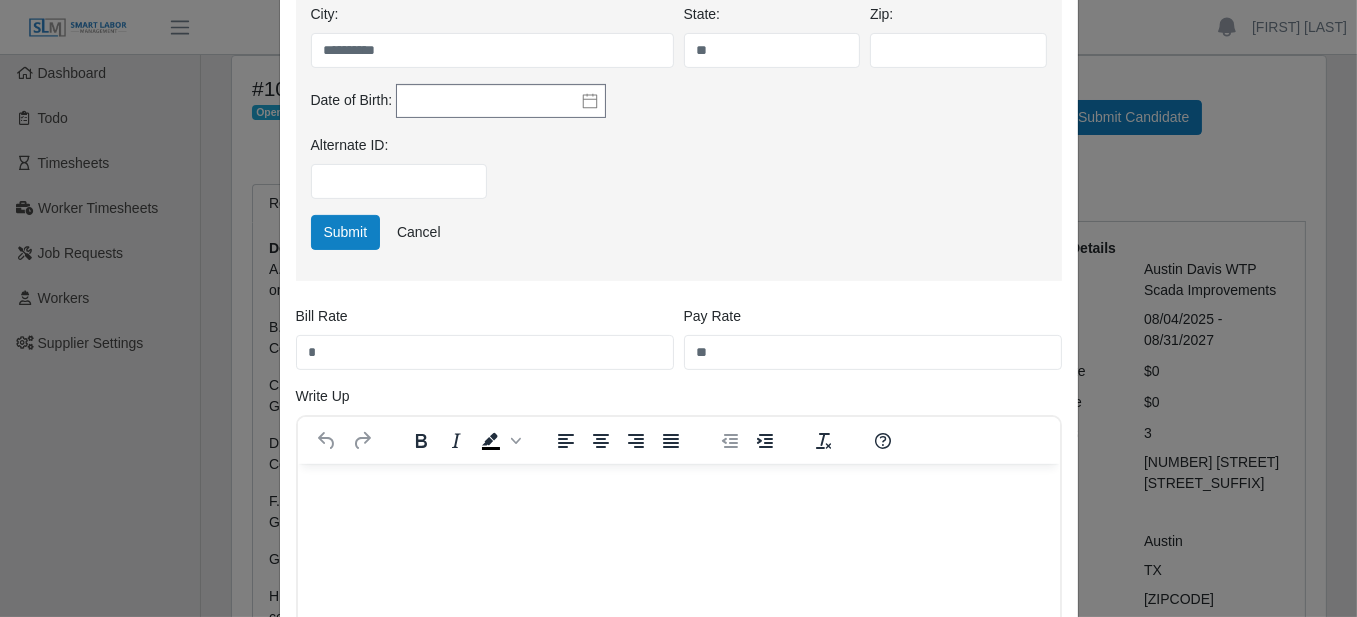 click on "Bill Rate   *" at bounding box center [485, 338] 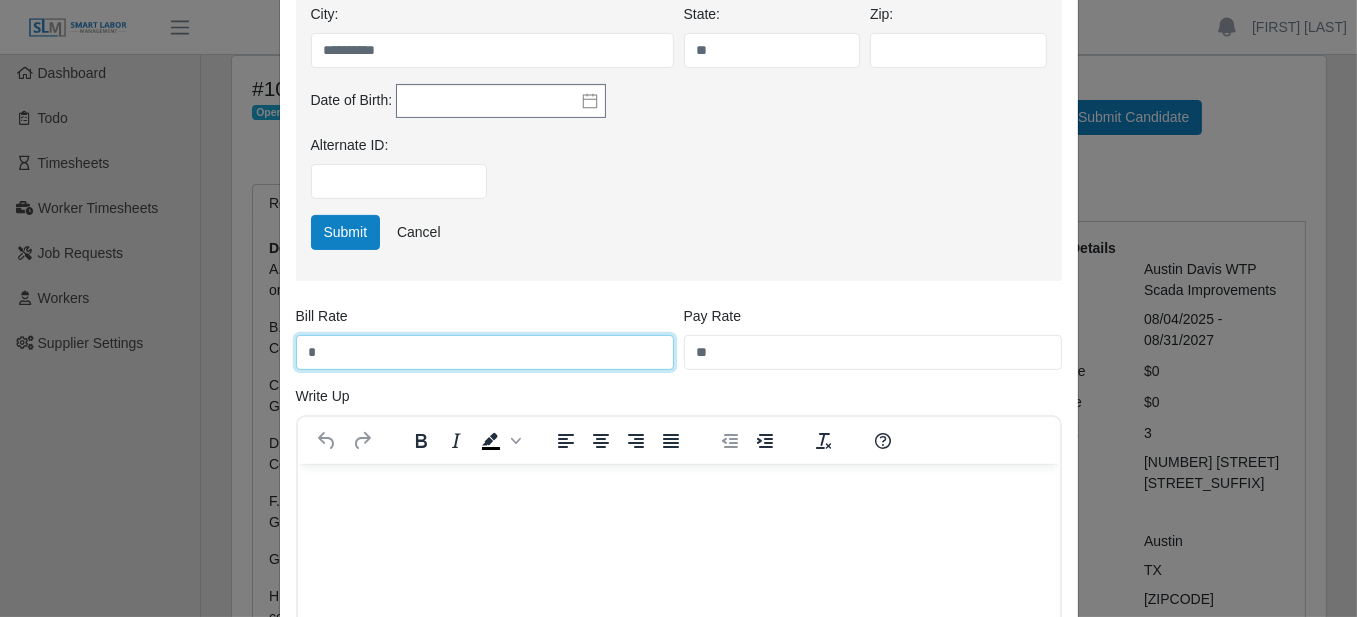 click on "*" at bounding box center [485, 352] 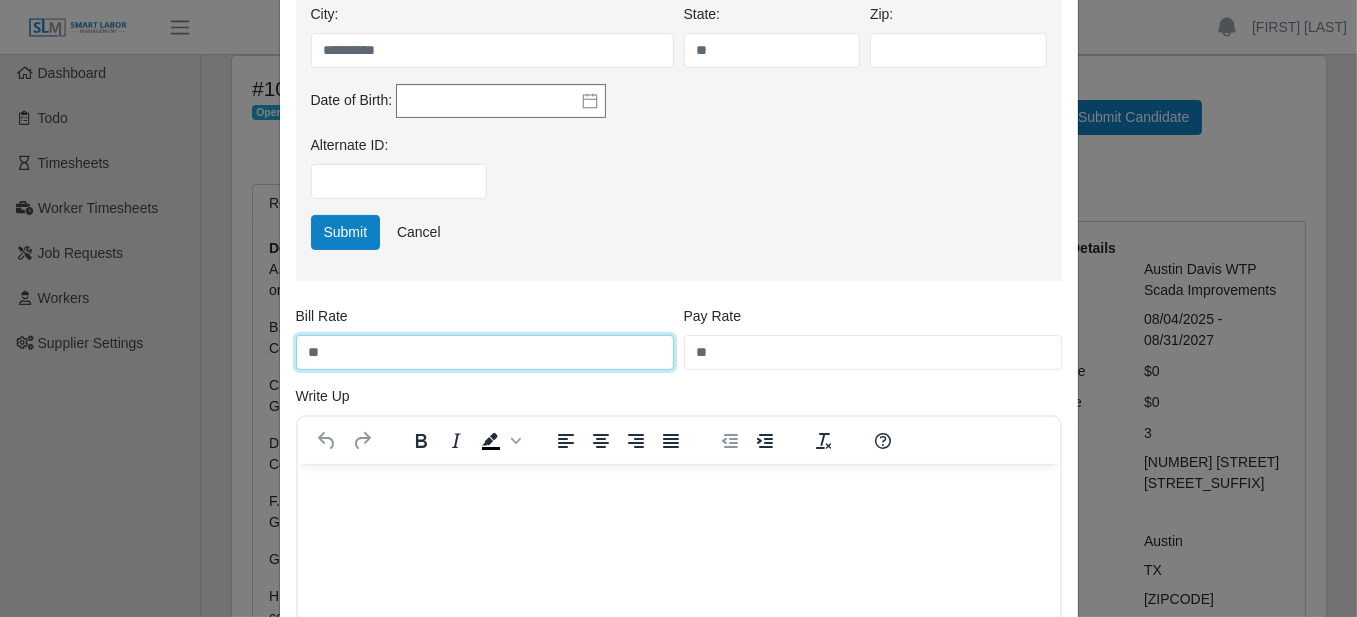type on "**" 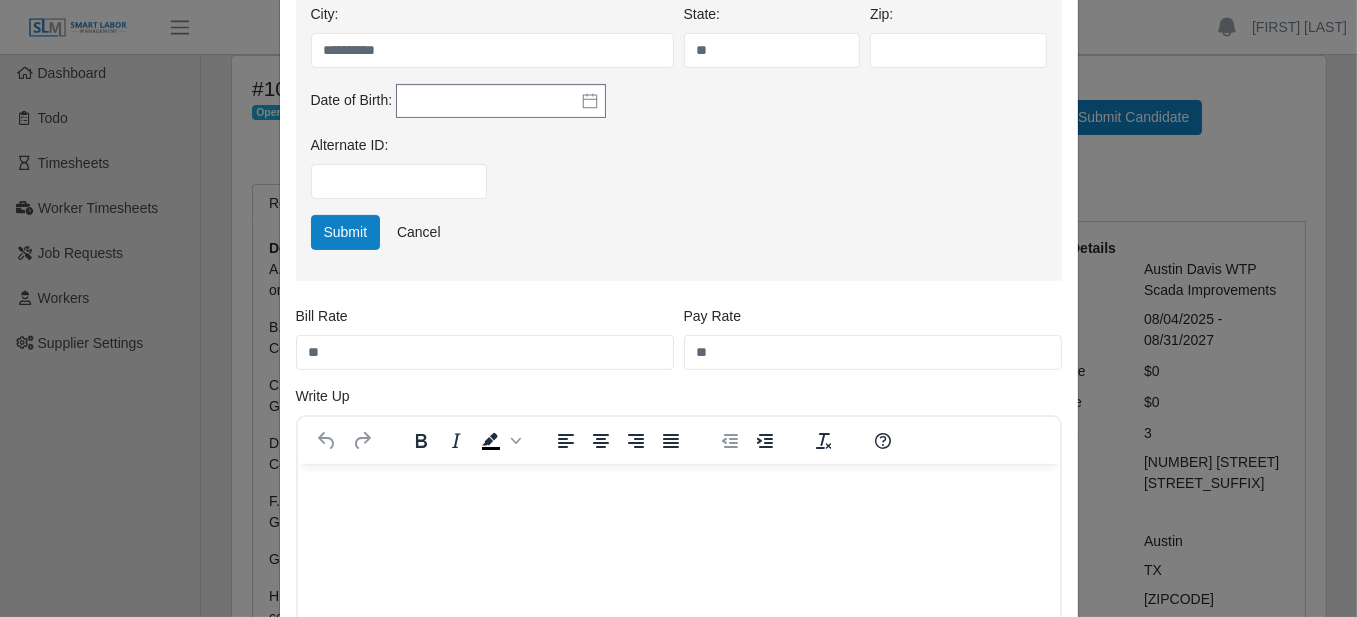 click on "Date of Birth:" at bounding box center (679, 110) 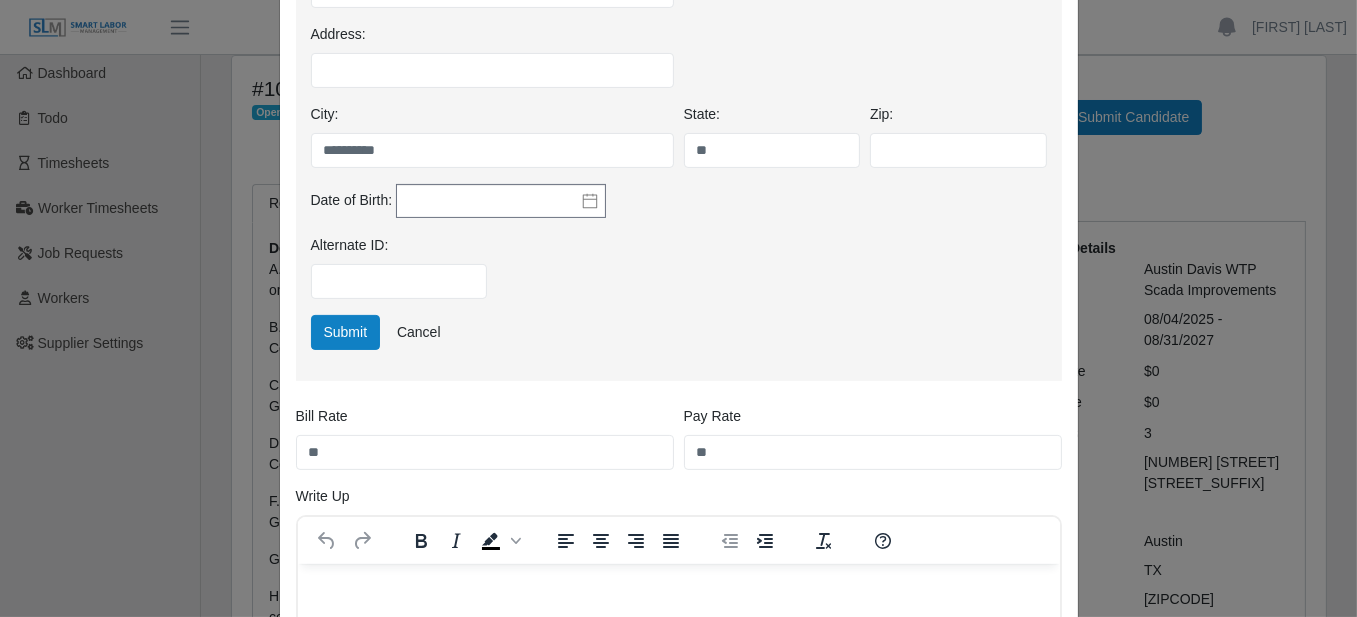 scroll, scrollTop: 800, scrollLeft: 0, axis: vertical 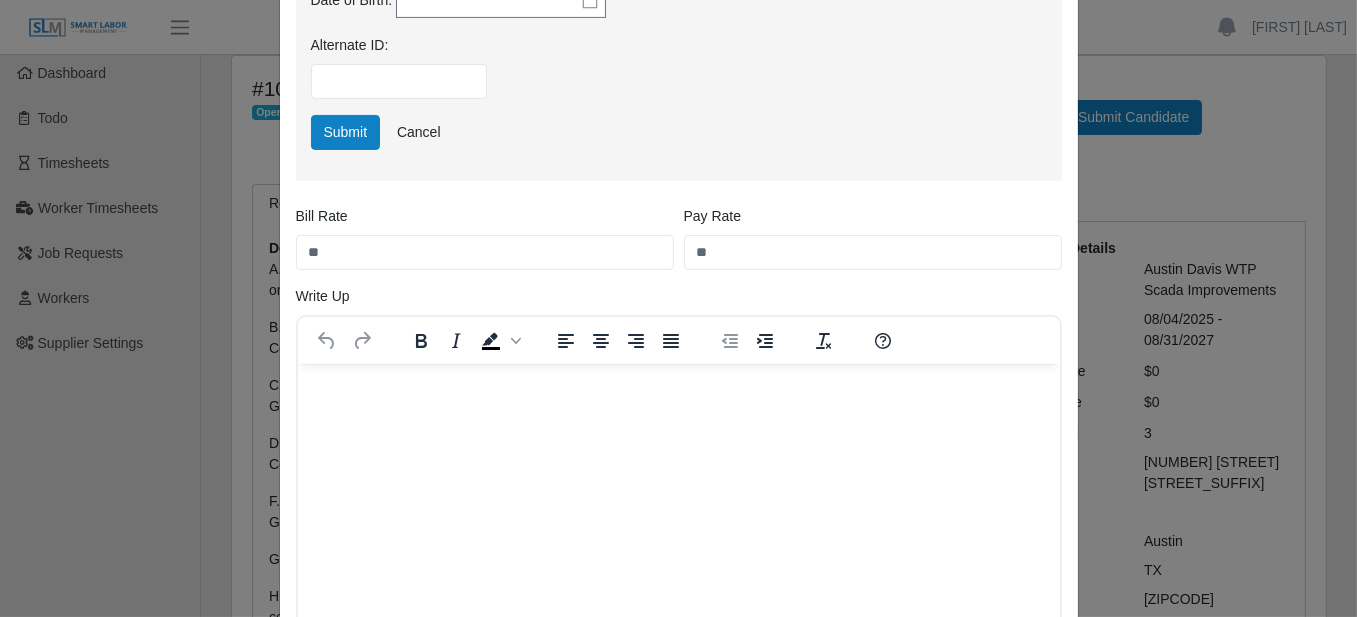 click at bounding box center (678, 391) 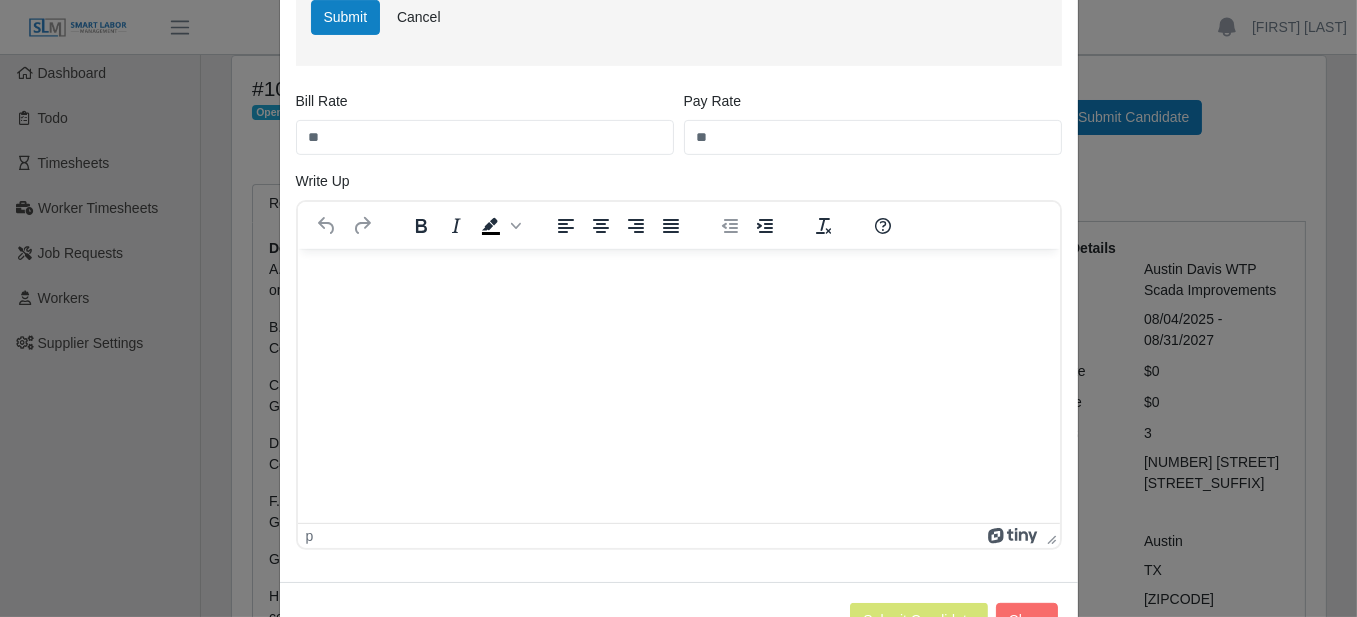 scroll, scrollTop: 882, scrollLeft: 0, axis: vertical 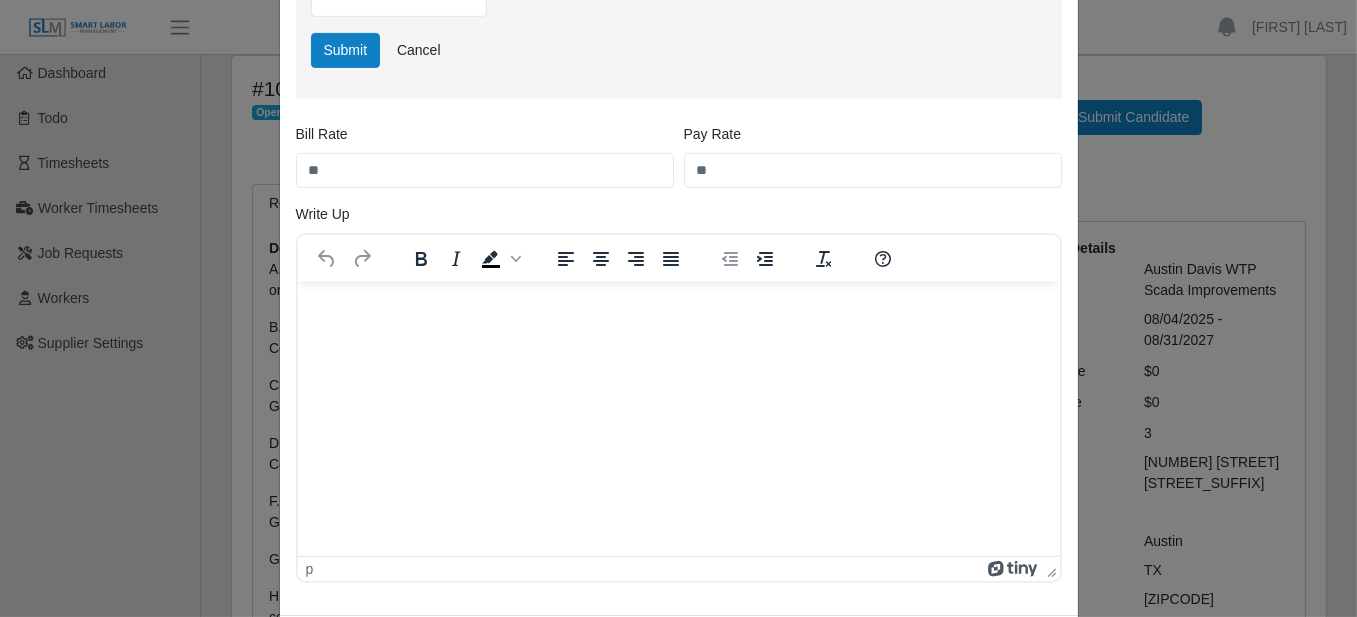 type 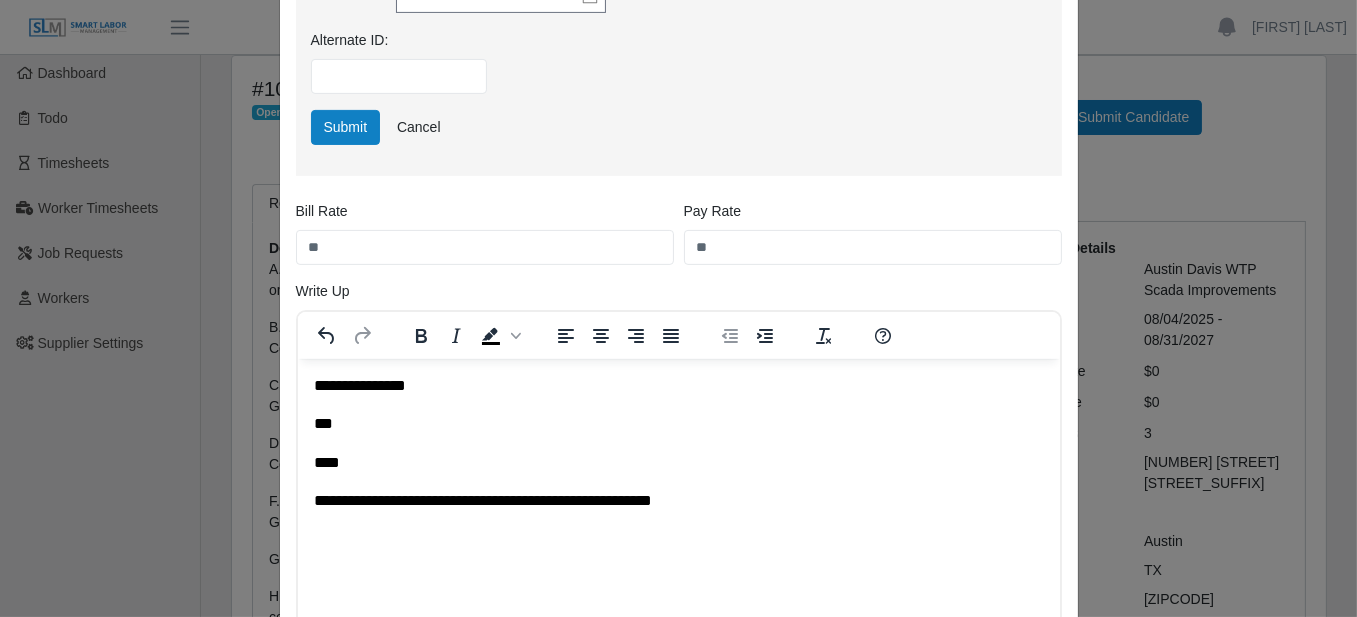 scroll, scrollTop: 982, scrollLeft: 0, axis: vertical 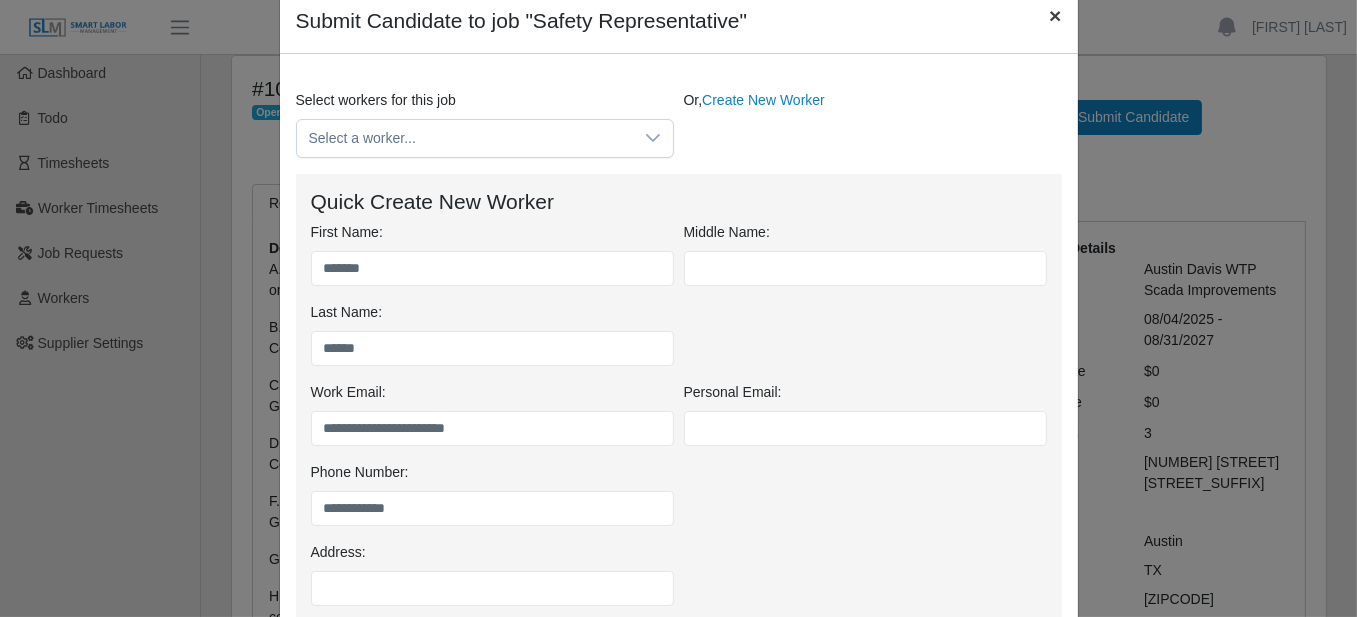 click on "×" 